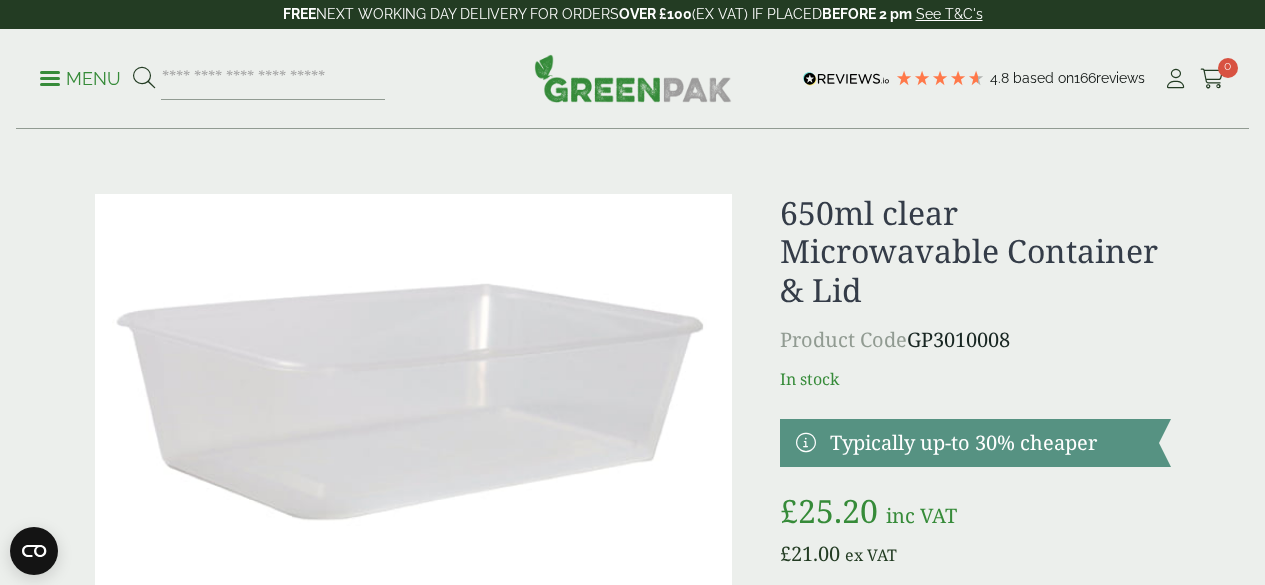 scroll, scrollTop: 0, scrollLeft: 0, axis: both 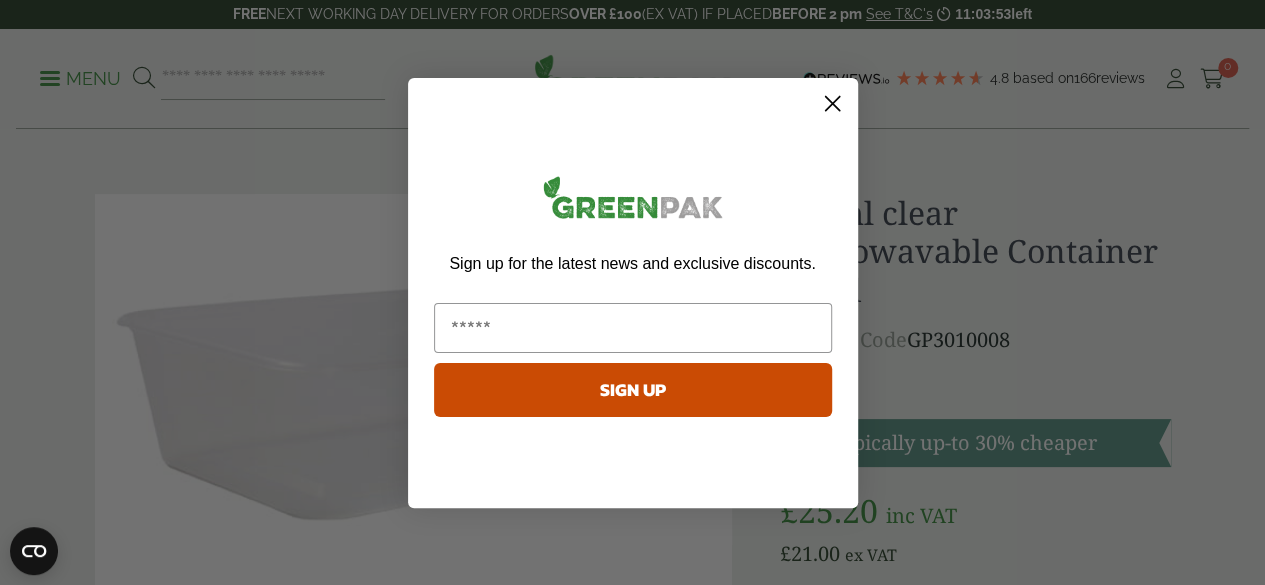 click 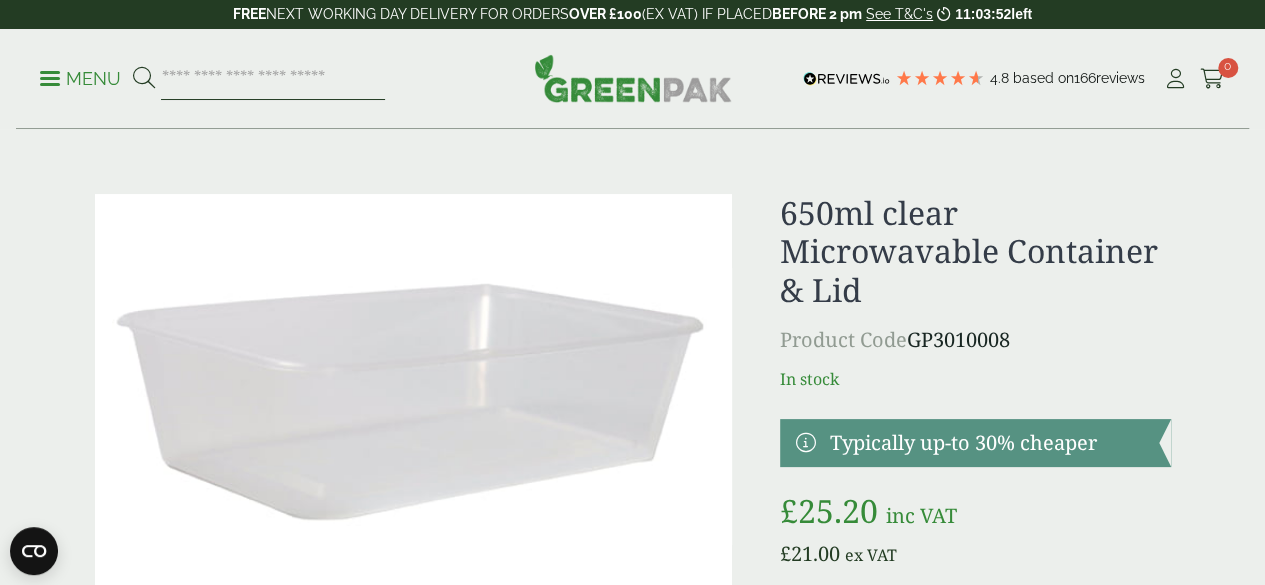 click at bounding box center [273, 79] 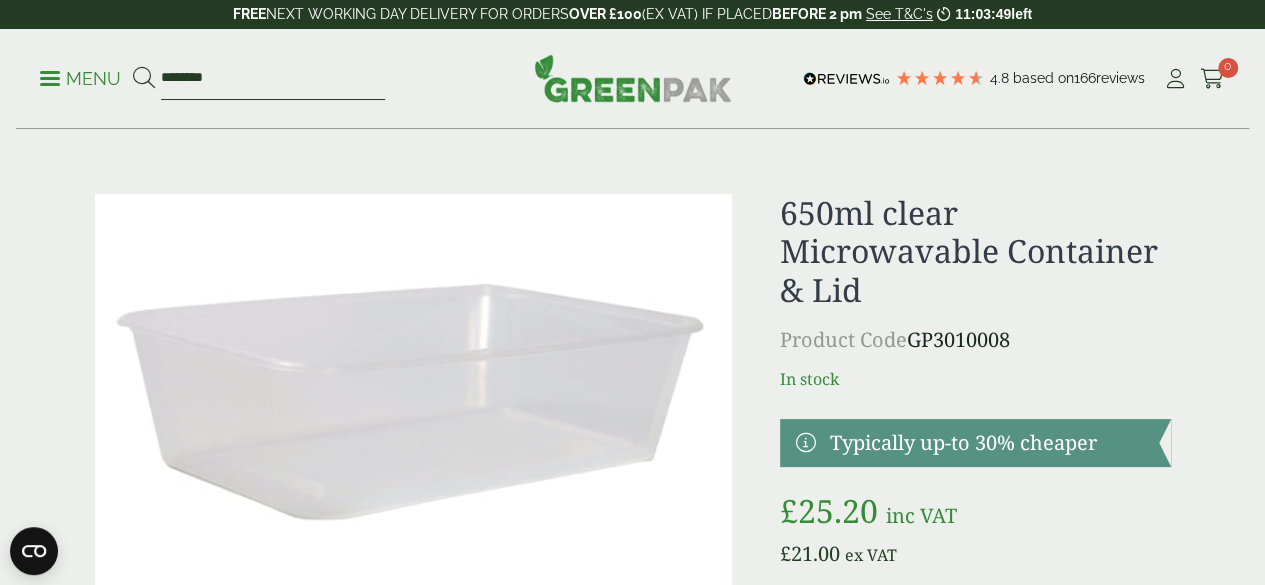 type on "*******" 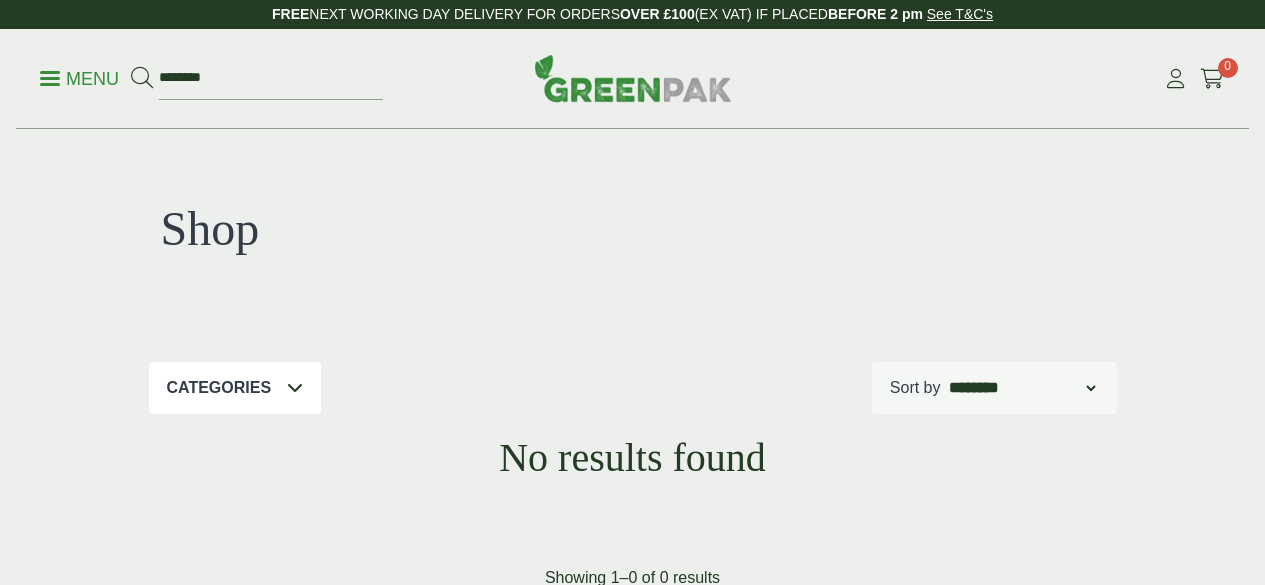 scroll, scrollTop: 0, scrollLeft: 0, axis: both 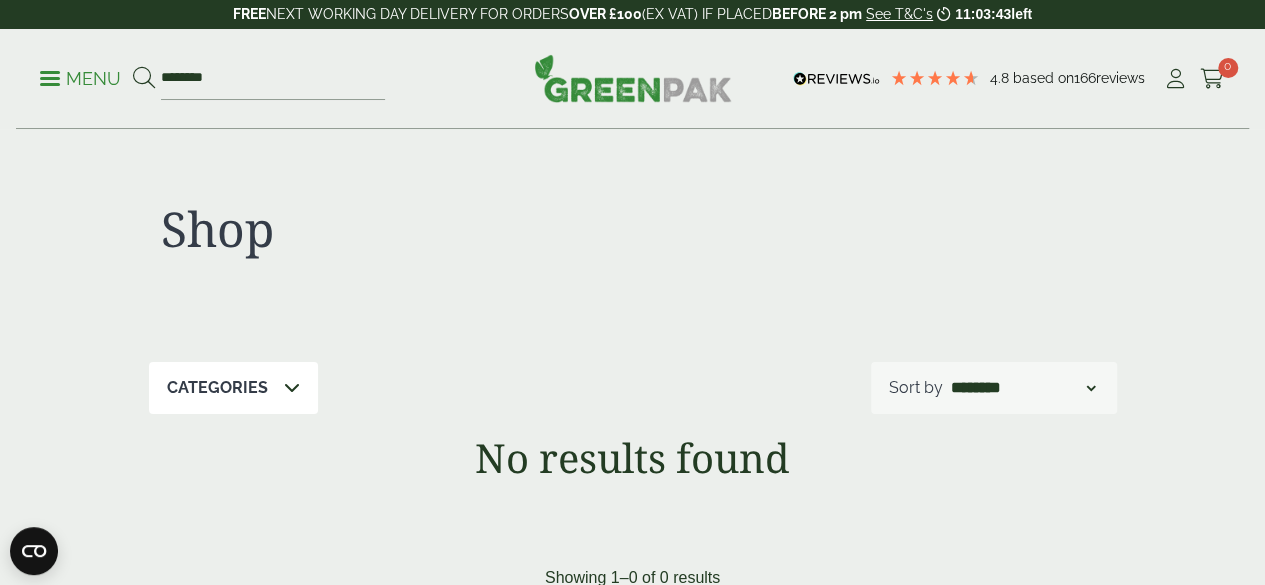 click on "Menu" at bounding box center [80, 79] 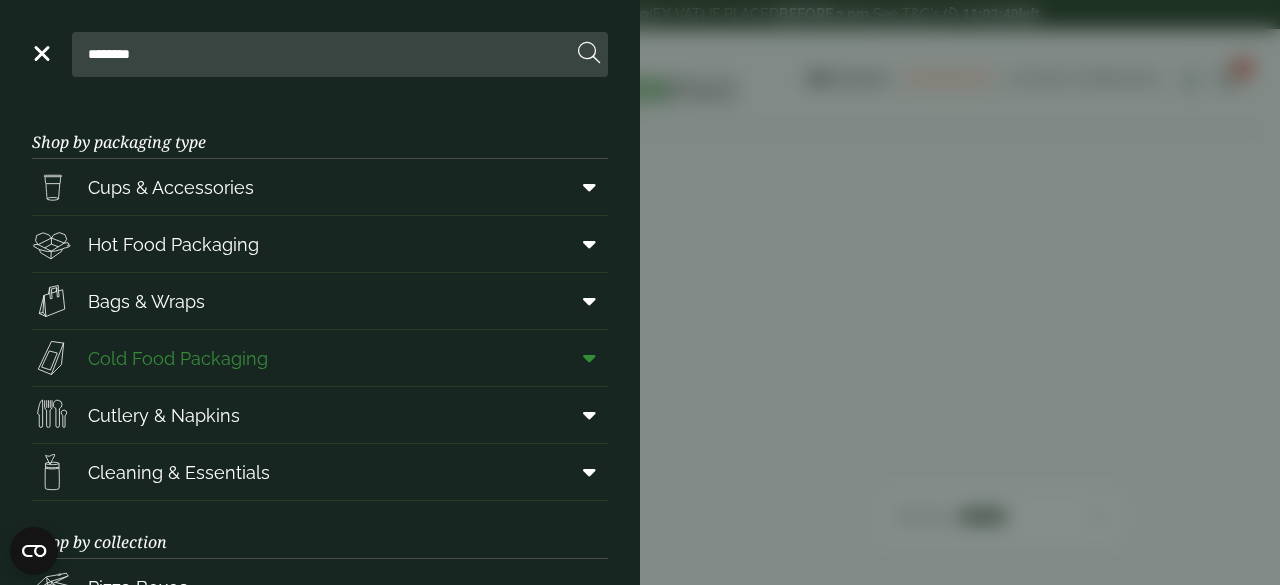 click on "Cold Food Packaging" at bounding box center (178, 358) 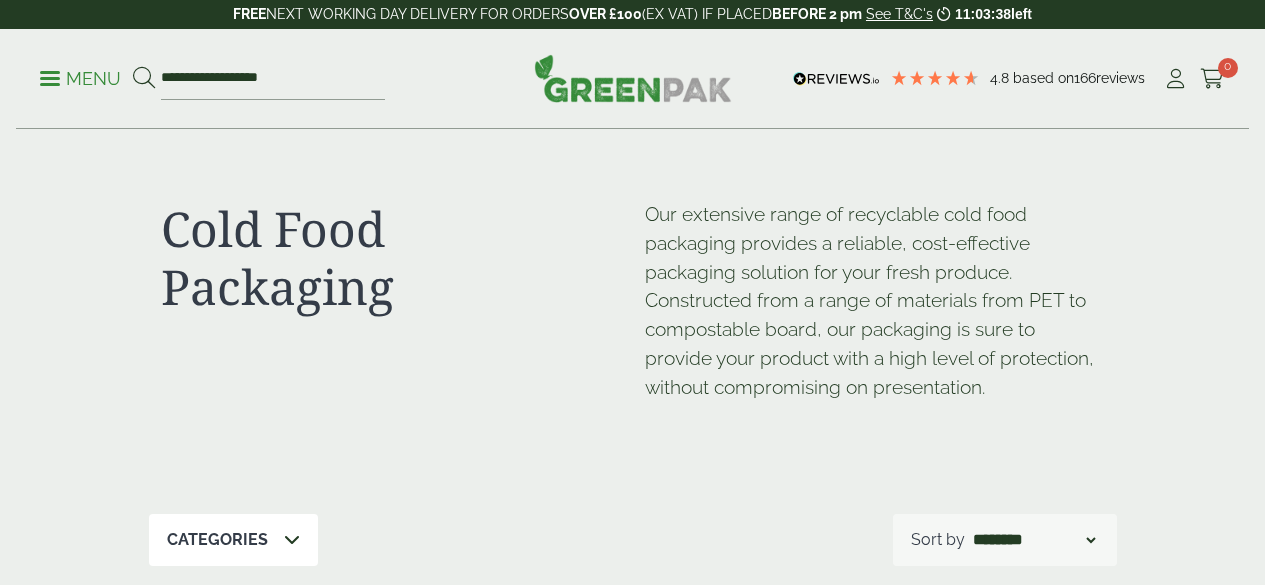 scroll, scrollTop: 0, scrollLeft: 0, axis: both 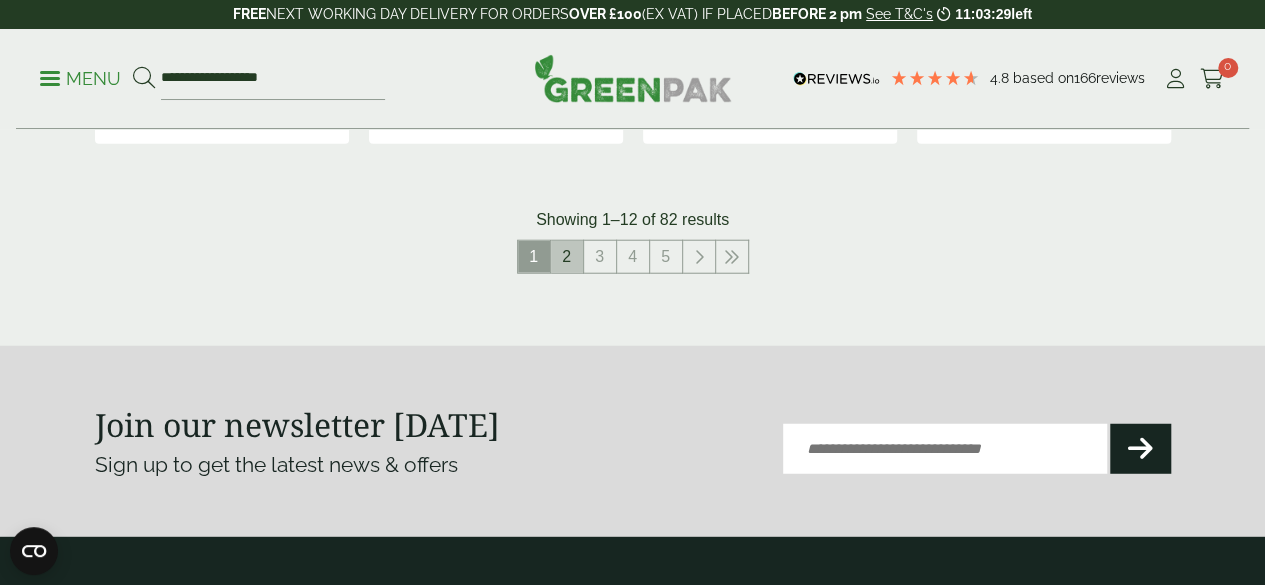 click on "2" at bounding box center (567, 257) 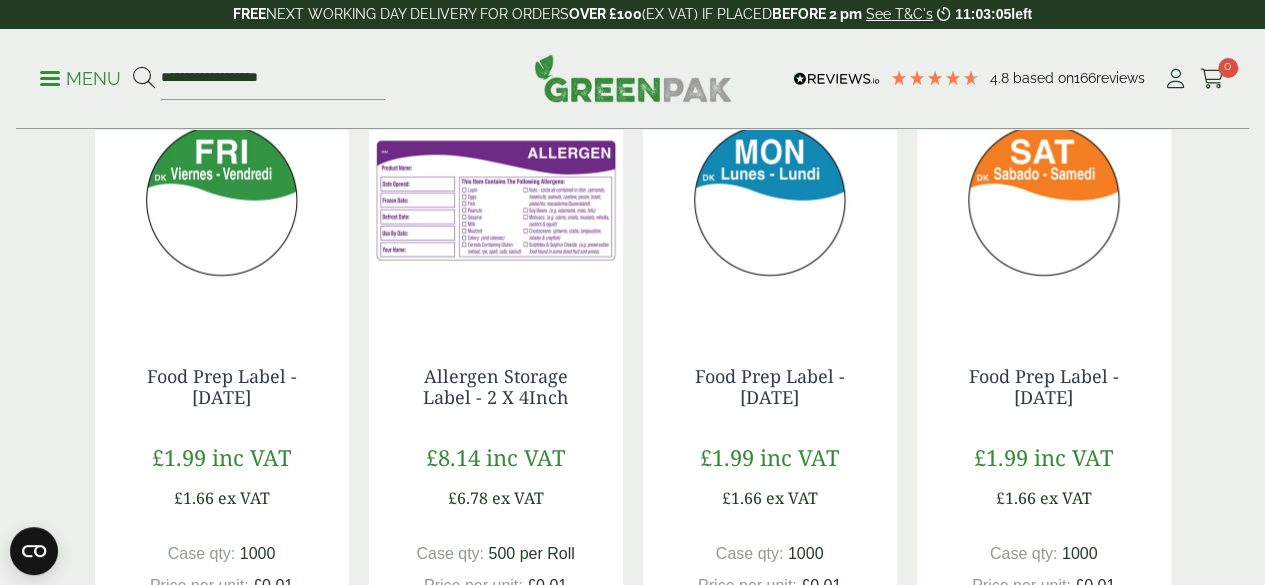 scroll, scrollTop: 1886, scrollLeft: 0, axis: vertical 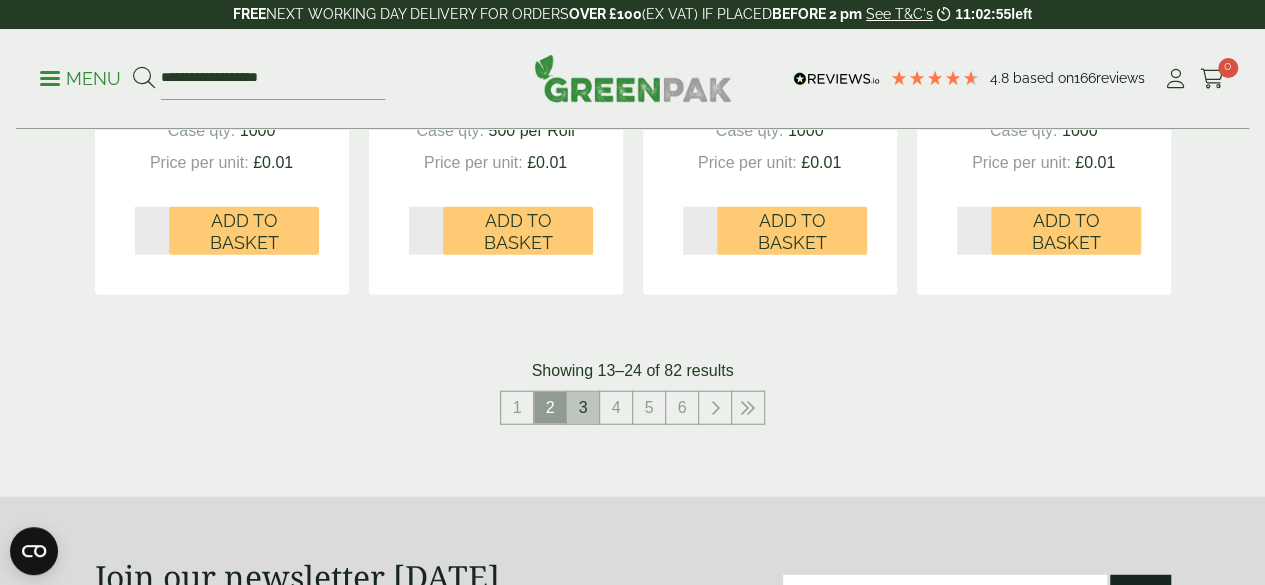 click on "3" at bounding box center (583, 408) 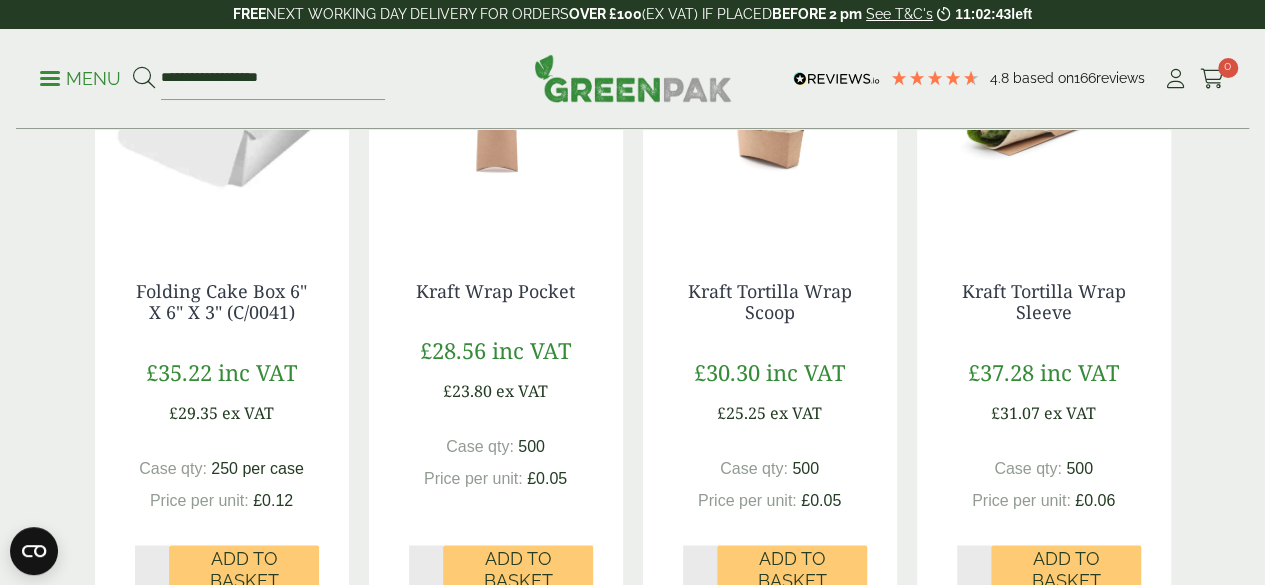 scroll, scrollTop: 1231, scrollLeft: 0, axis: vertical 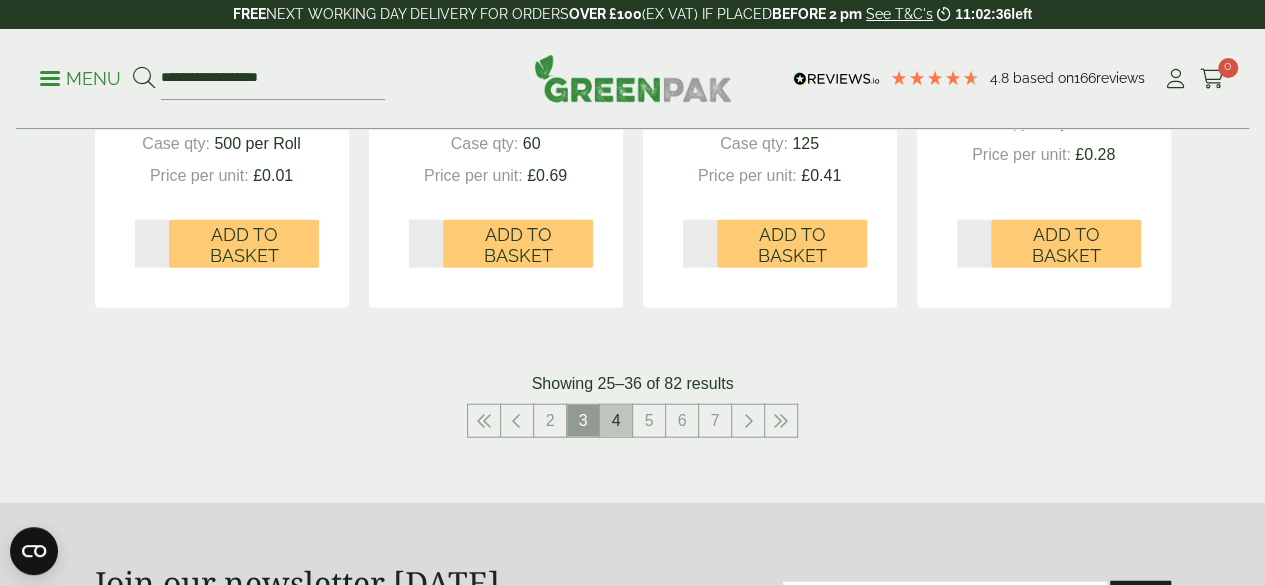 click on "4" at bounding box center (616, 421) 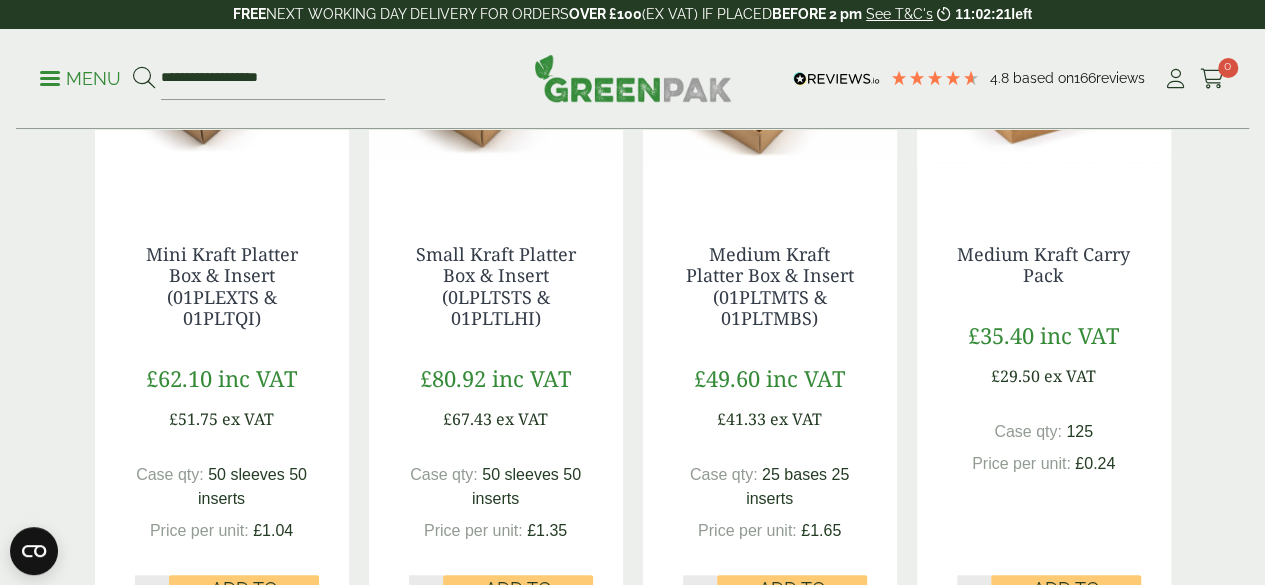 scroll, scrollTop: 542, scrollLeft: 0, axis: vertical 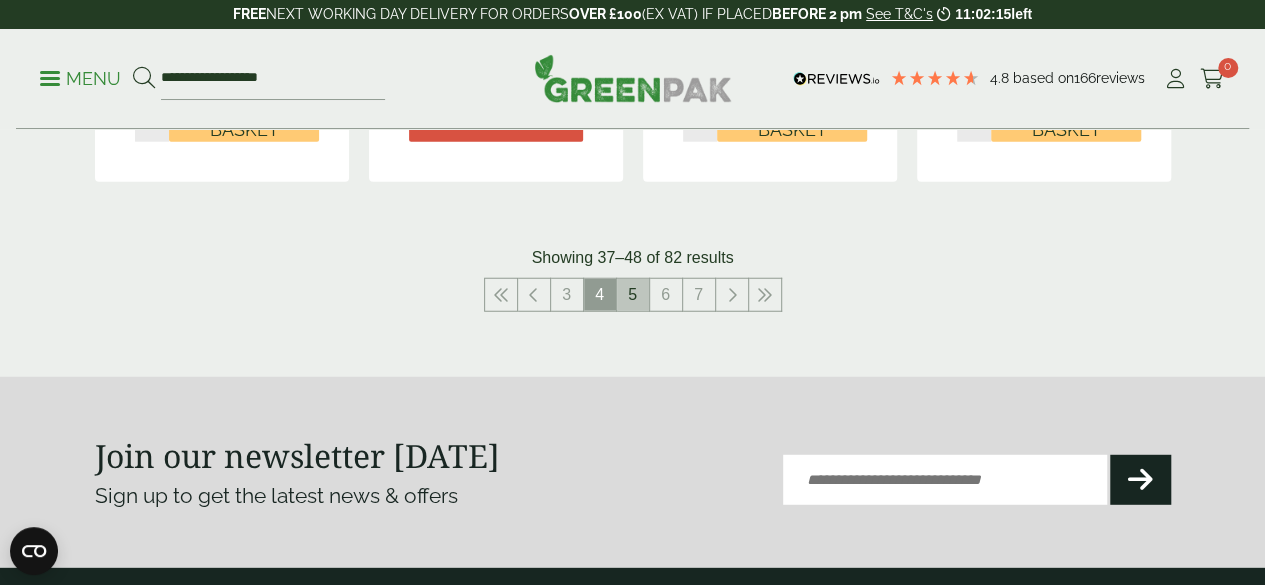 click on "5" at bounding box center [633, 295] 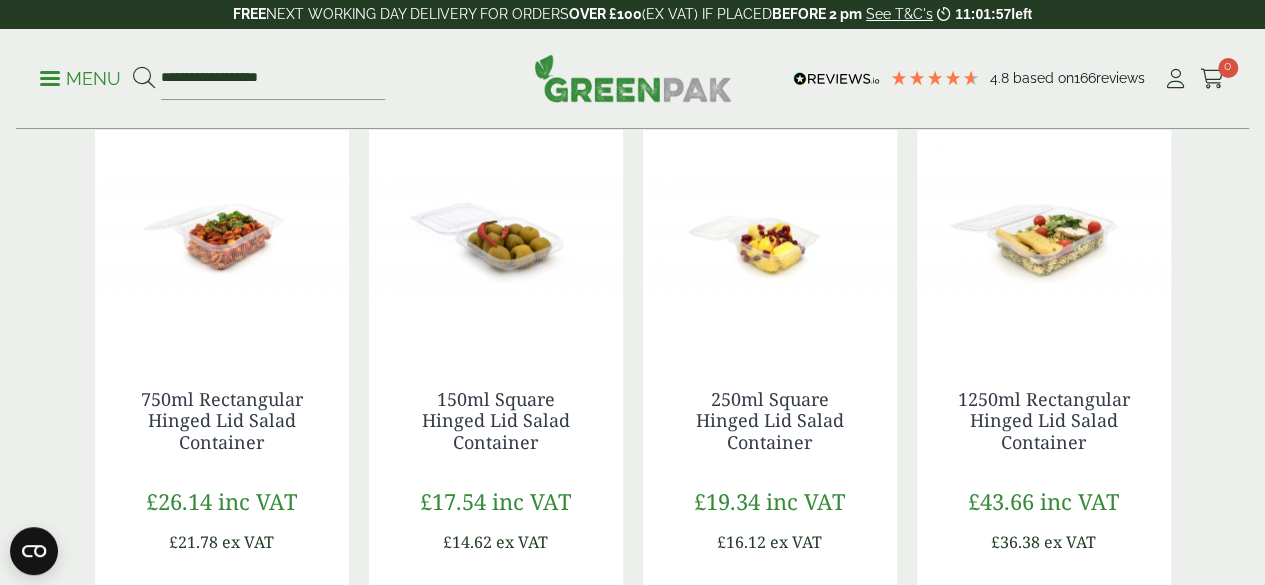 scroll, scrollTop: 1830, scrollLeft: 0, axis: vertical 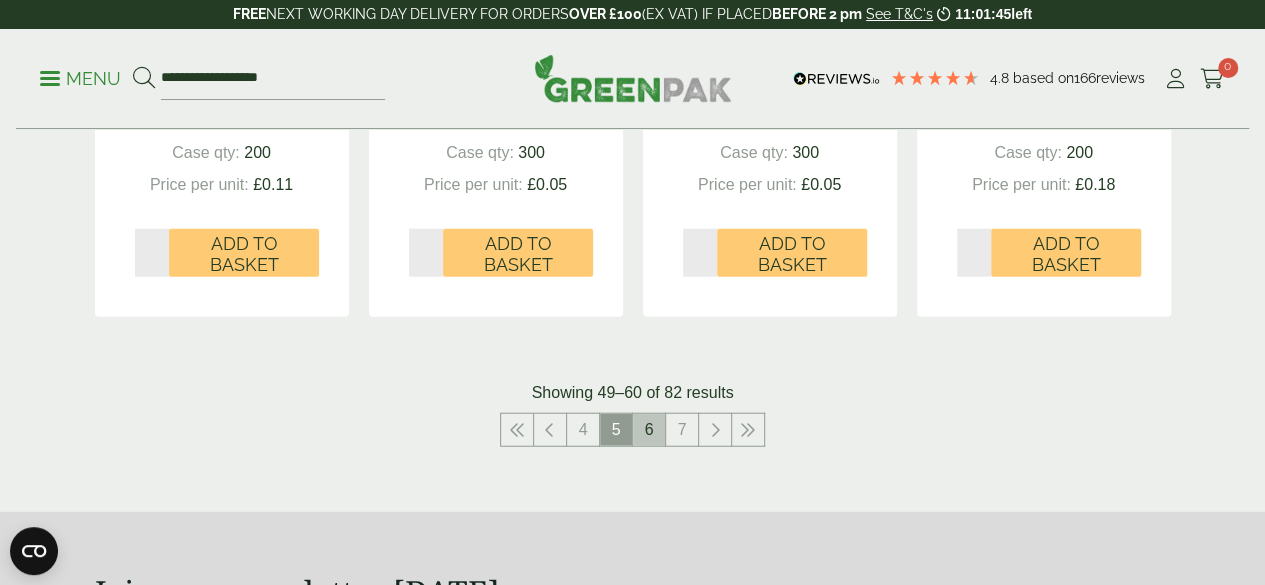 click on "6" at bounding box center [649, 430] 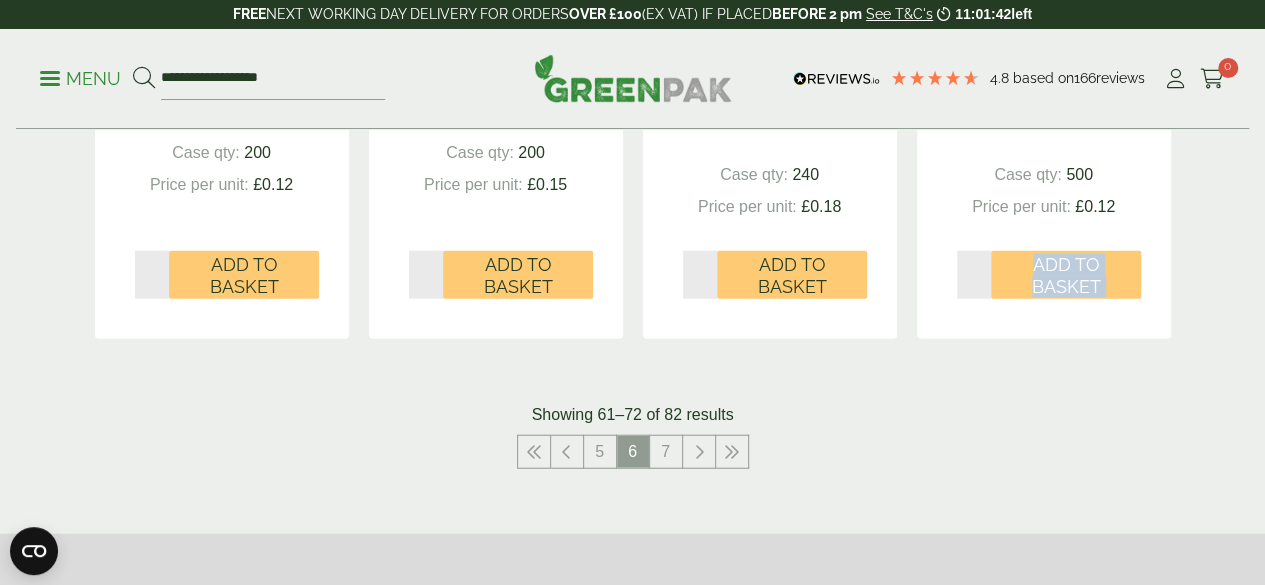 drag, startPoint x: 1262, startPoint y: 403, endPoint x: 1278, endPoint y: 208, distance: 195.6553 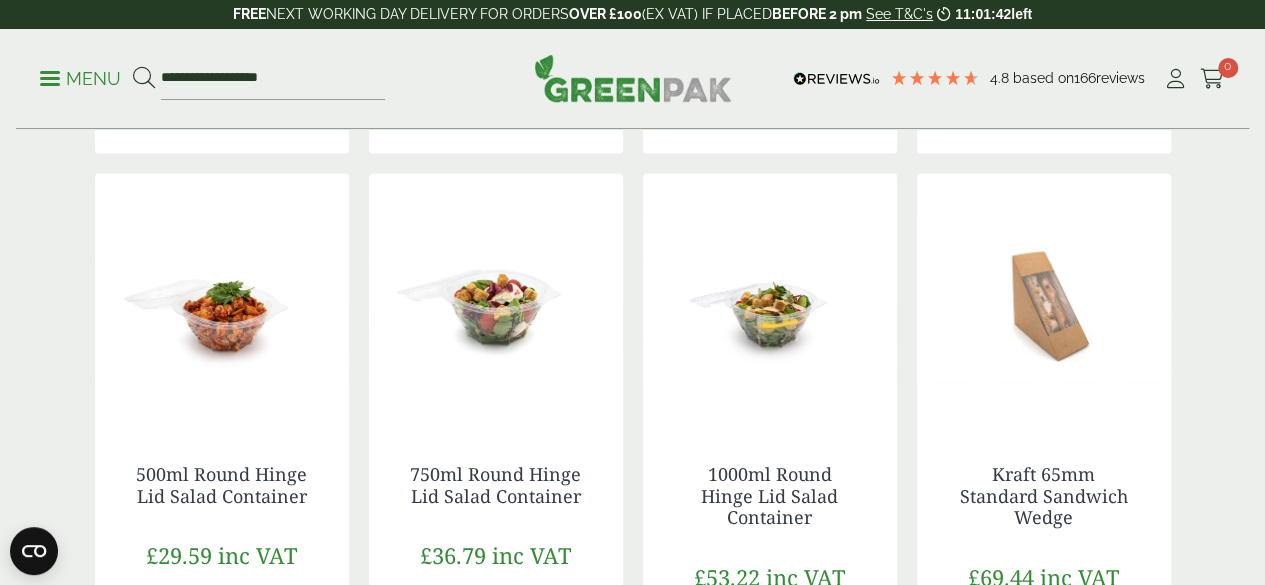 scroll, scrollTop: 1766, scrollLeft: 0, axis: vertical 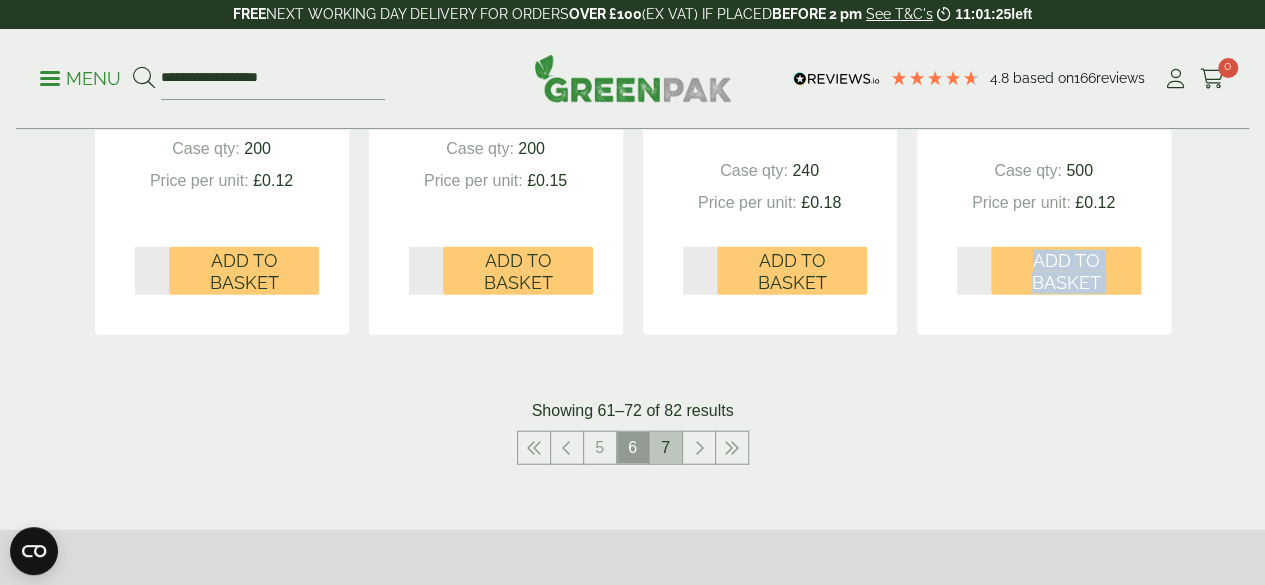 click on "7" at bounding box center (666, 448) 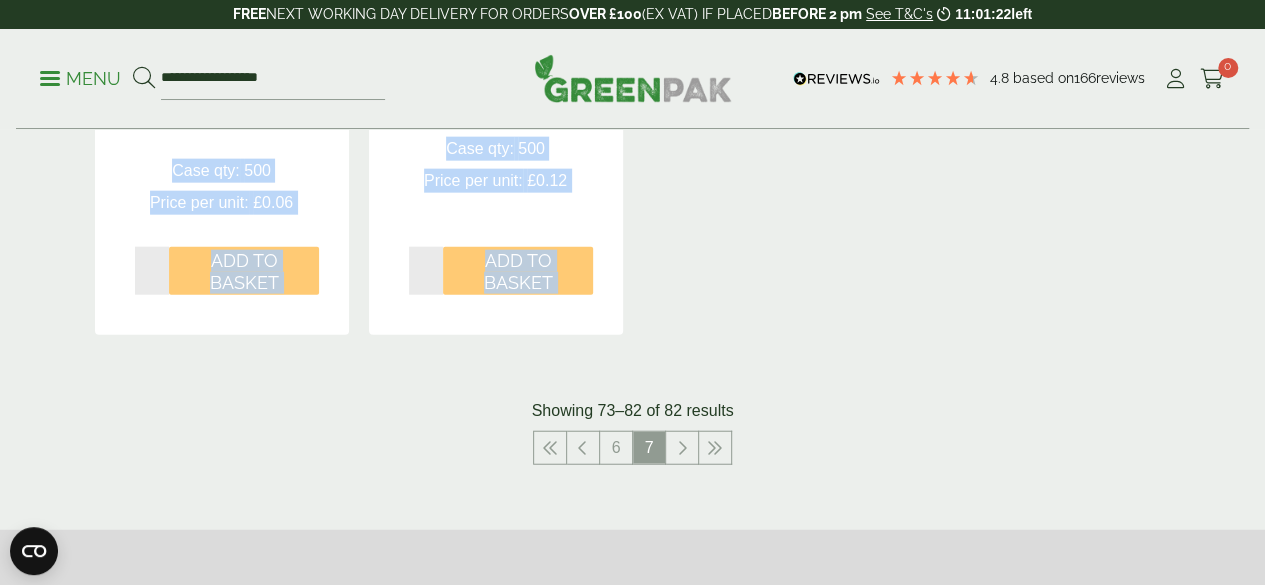 click on "Deepfill Clear Plastic Sandwich Wedge
£32.34
inc VAT
£26.95
ex VAT
Case qty: 500 Qty *" at bounding box center [633, -681] 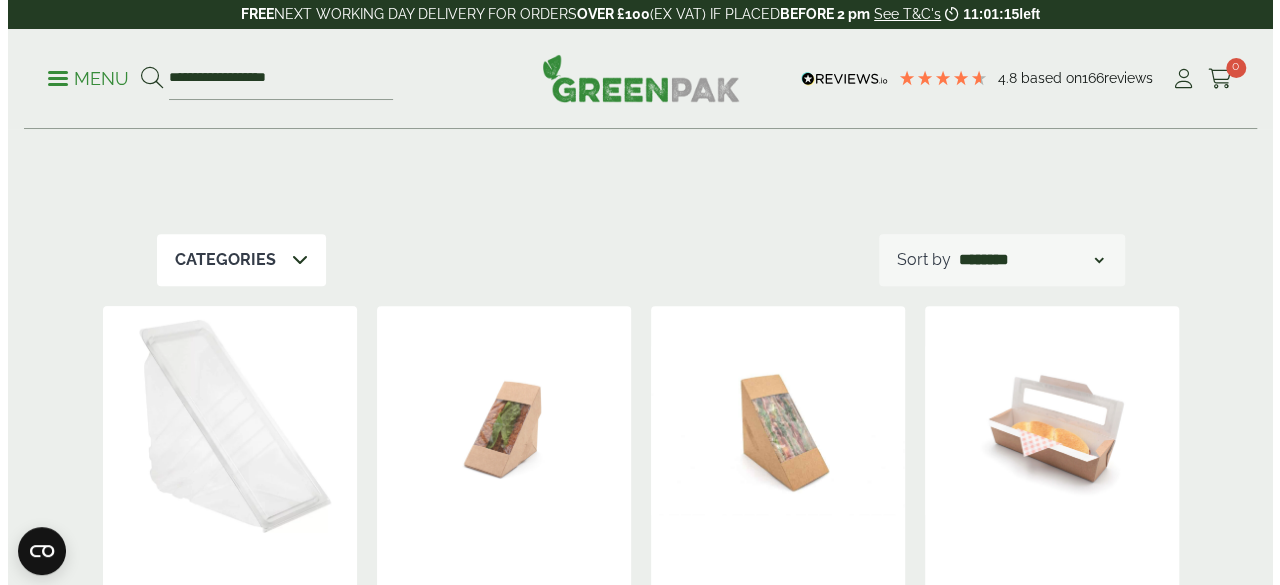 scroll, scrollTop: 0, scrollLeft: 0, axis: both 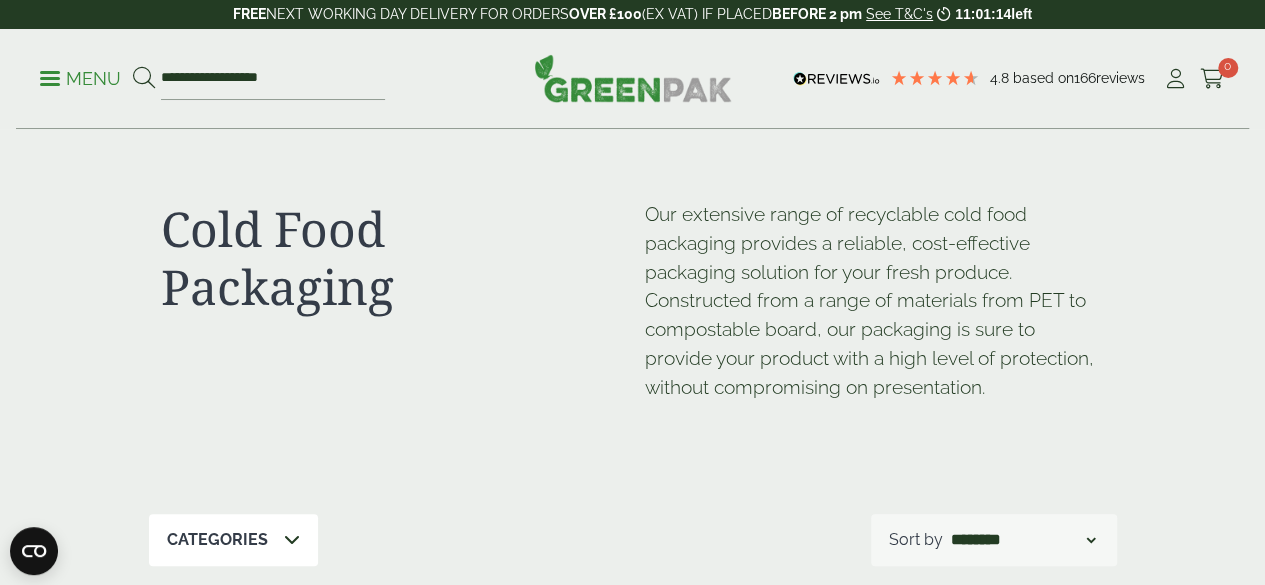 click on "Menu" at bounding box center [80, 79] 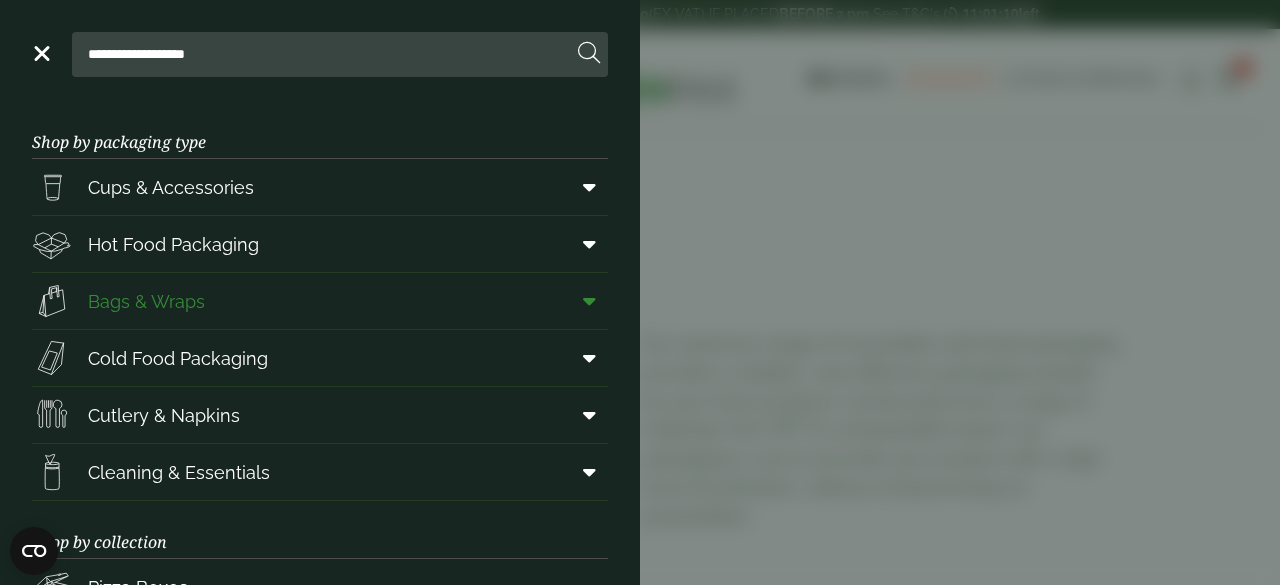 click on "Bags & Wraps" at bounding box center [146, 301] 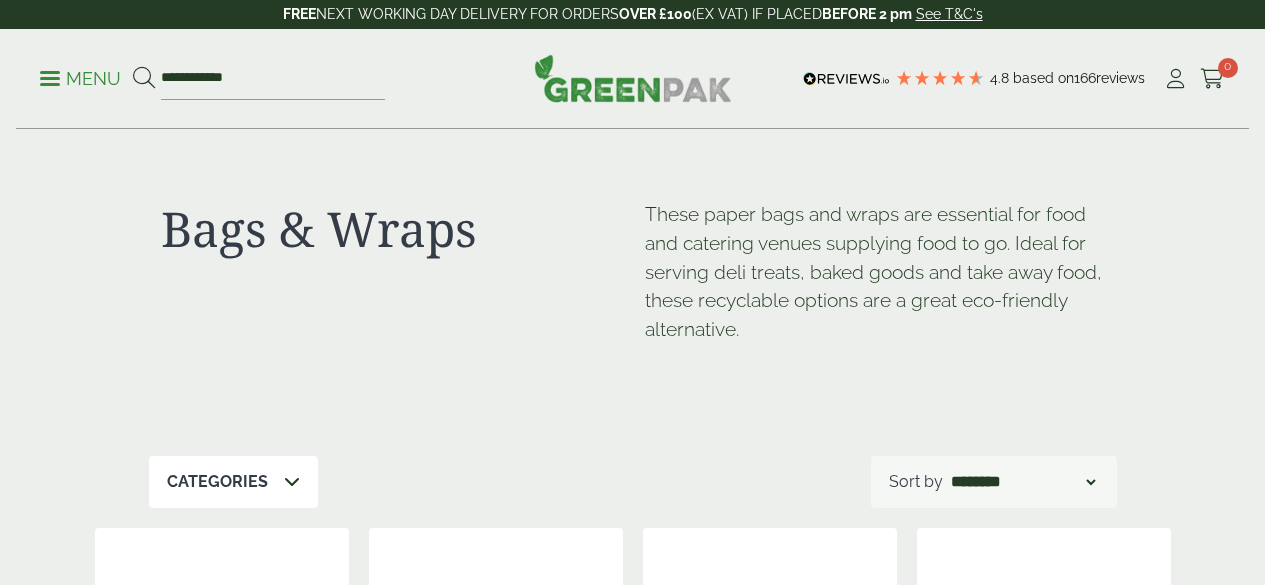 scroll, scrollTop: 0, scrollLeft: 0, axis: both 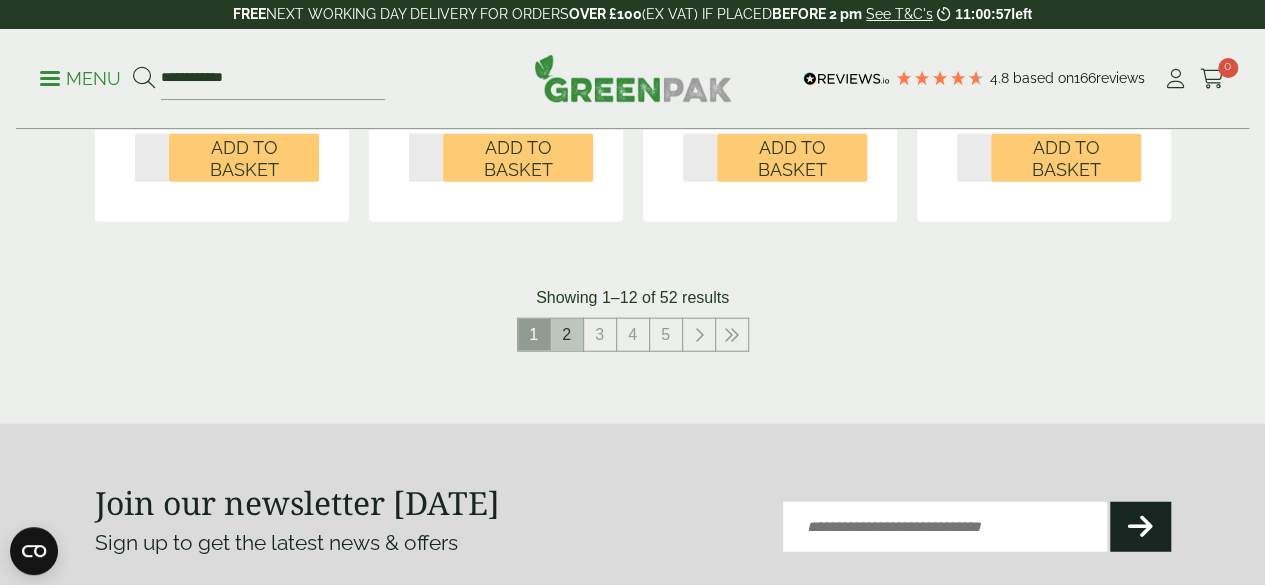 click on "2" at bounding box center (567, 335) 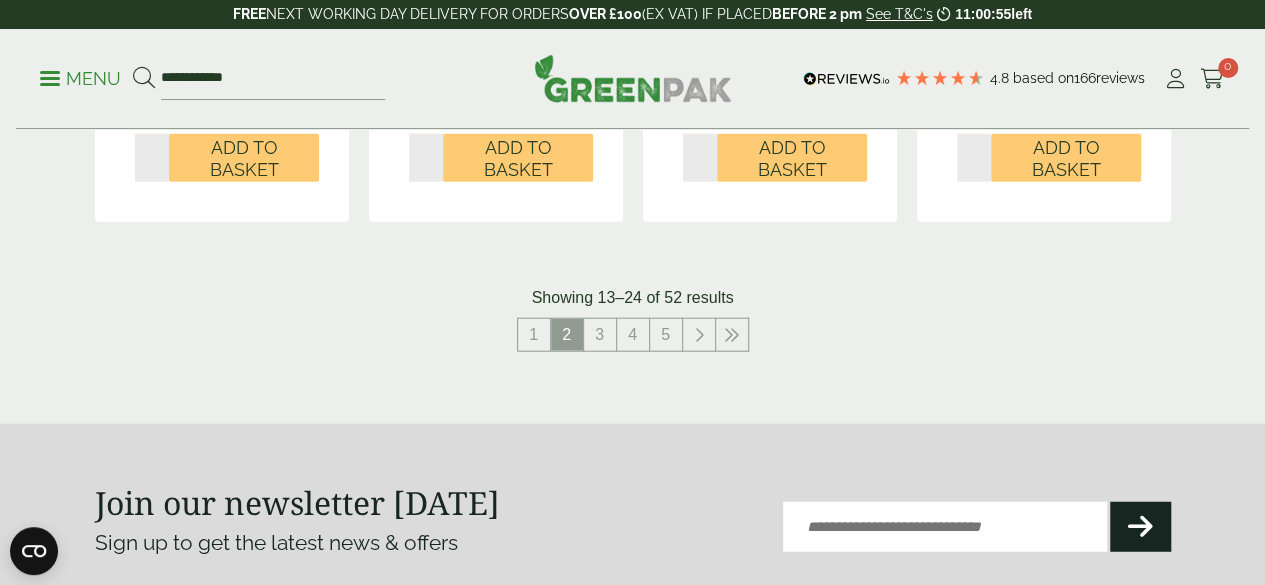 click on "Join our newsletter [DATE]
Sign up to get the latest news & offers
Email (Required)
CAPTCHA Email This field is for validation purposes and should be left unchanged.
Submit" at bounding box center (632, 519) 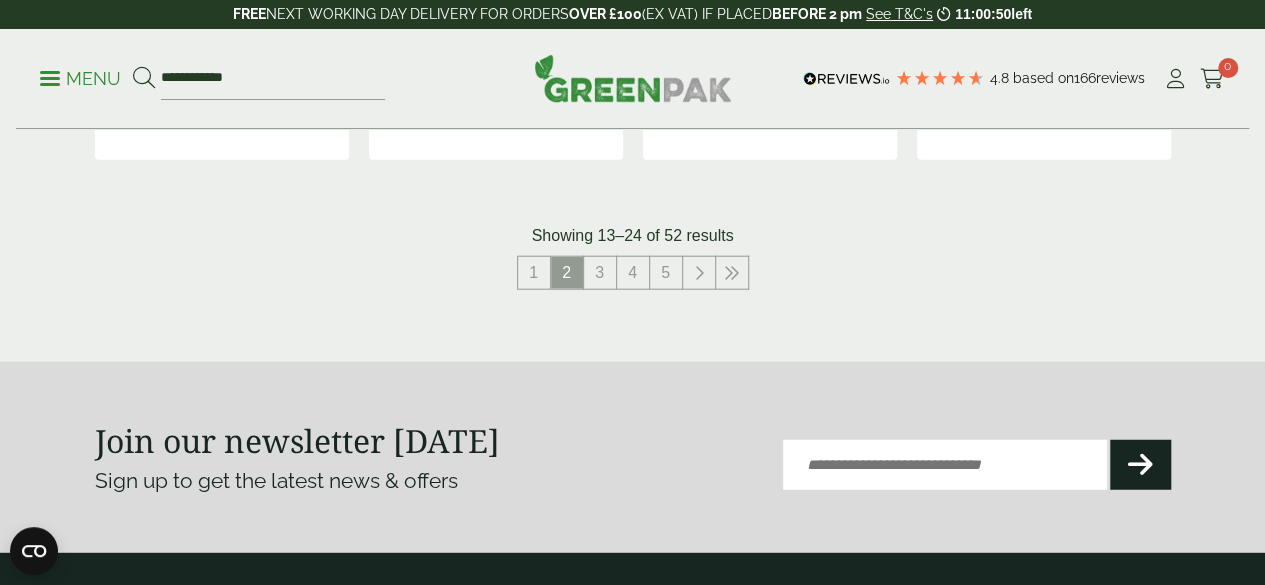 scroll, scrollTop: 2352, scrollLeft: 0, axis: vertical 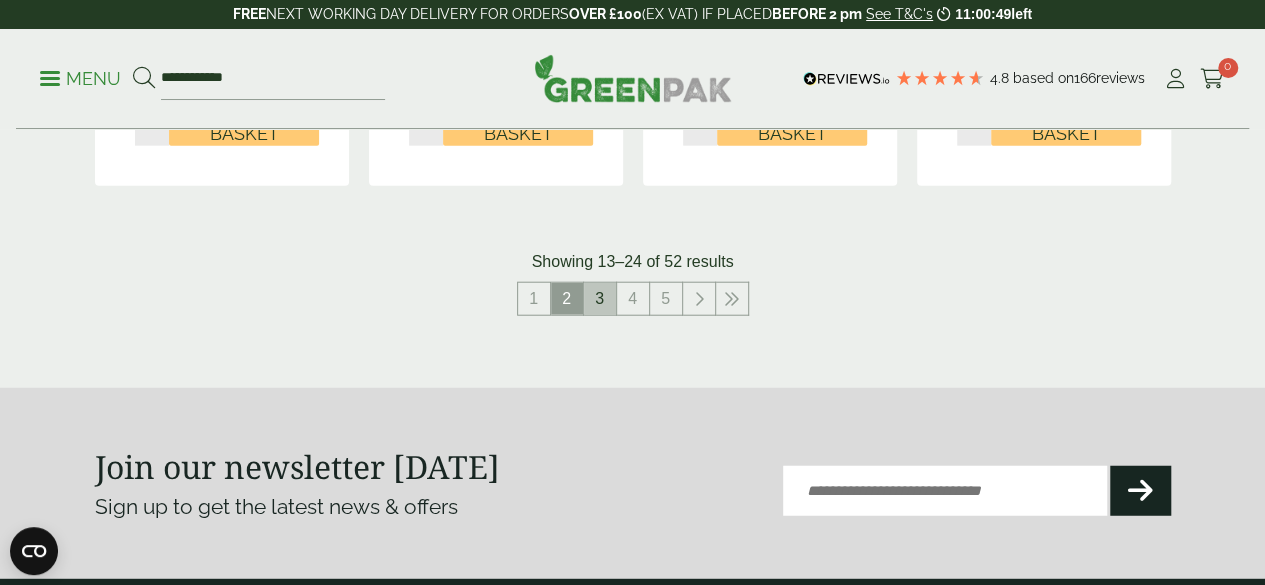 click on "3" at bounding box center [600, 299] 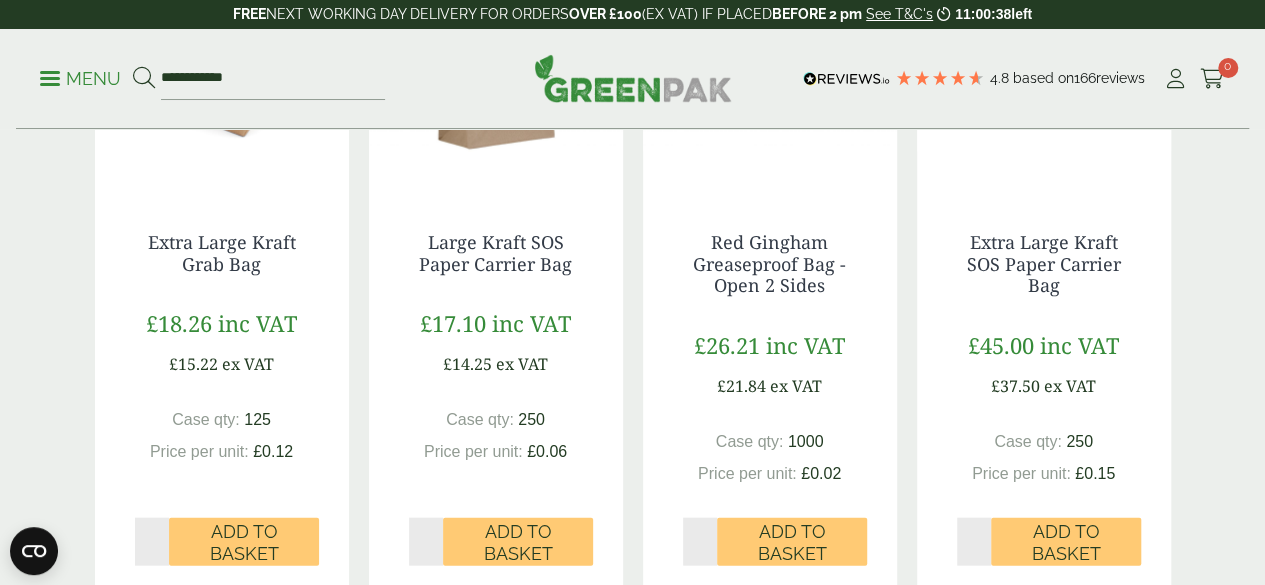 scroll, scrollTop: 1924, scrollLeft: 0, axis: vertical 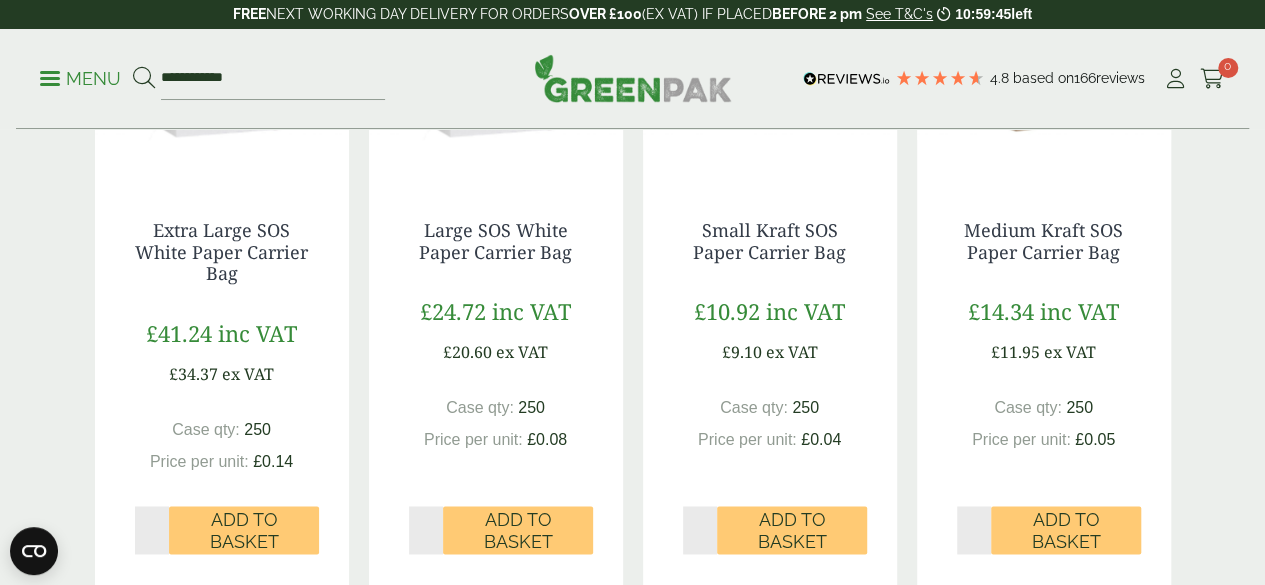 click on "Bags & Wraps
These paper bags and wraps are essential for food and catering venues supplying food to go. Ideal for serving deli treats, baked goods and take away food, these recyclable options are a great eco-friendly alternative.
Categories
Bags (23)
Bags & Wraps (52)" at bounding box center (632, 139) 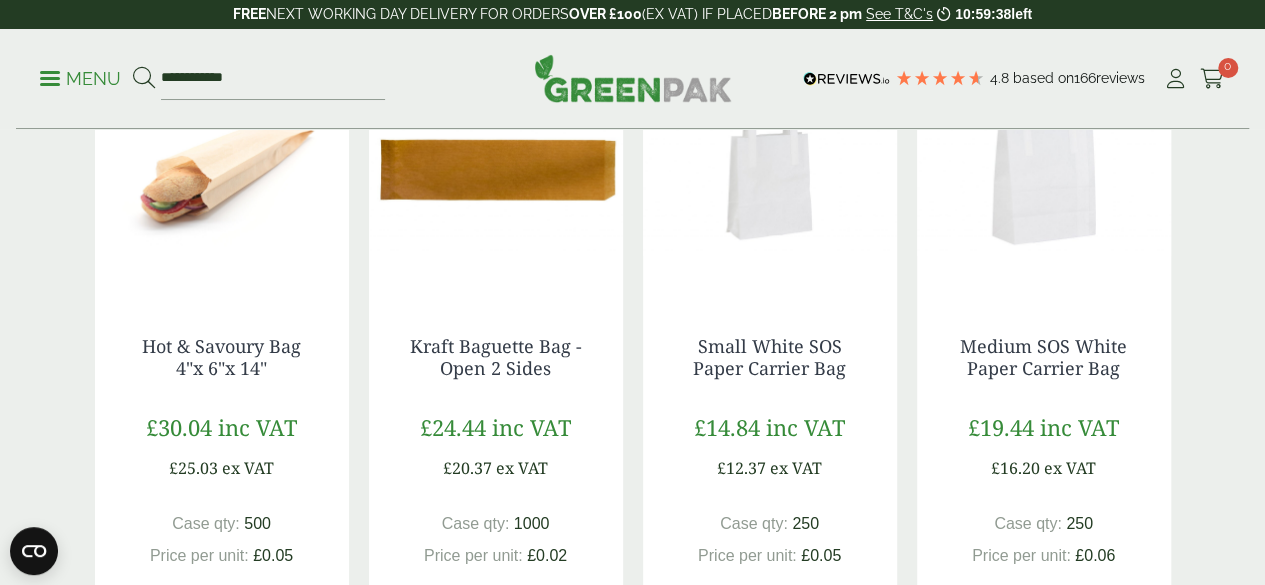 scroll, scrollTop: 478, scrollLeft: 0, axis: vertical 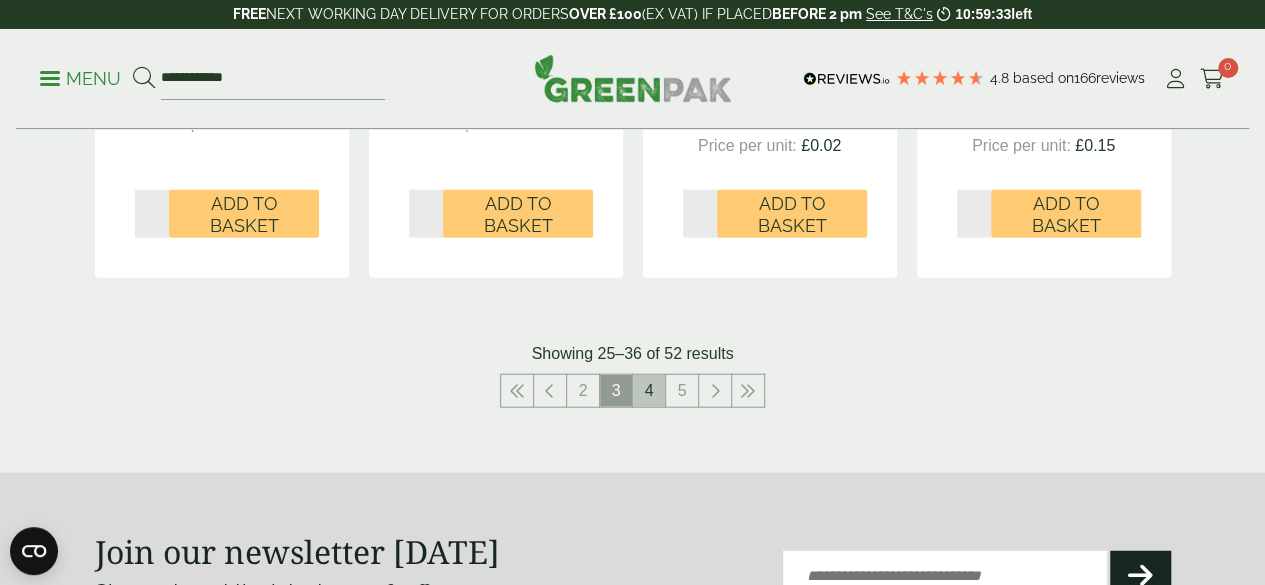click on "4" at bounding box center [649, 391] 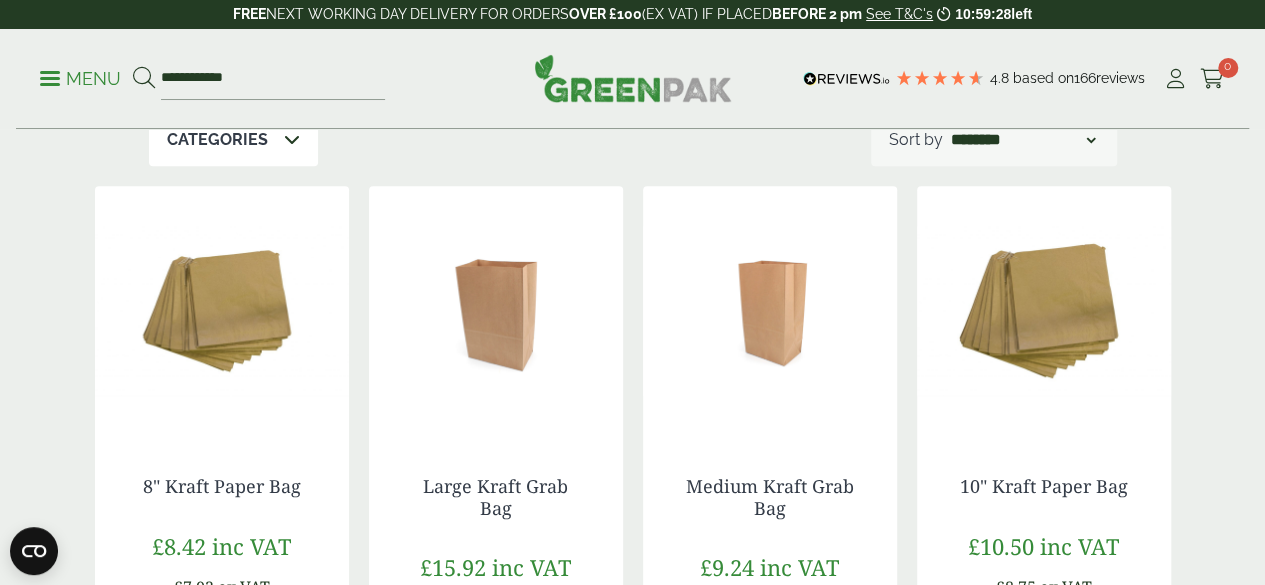 scroll, scrollTop: 333, scrollLeft: 0, axis: vertical 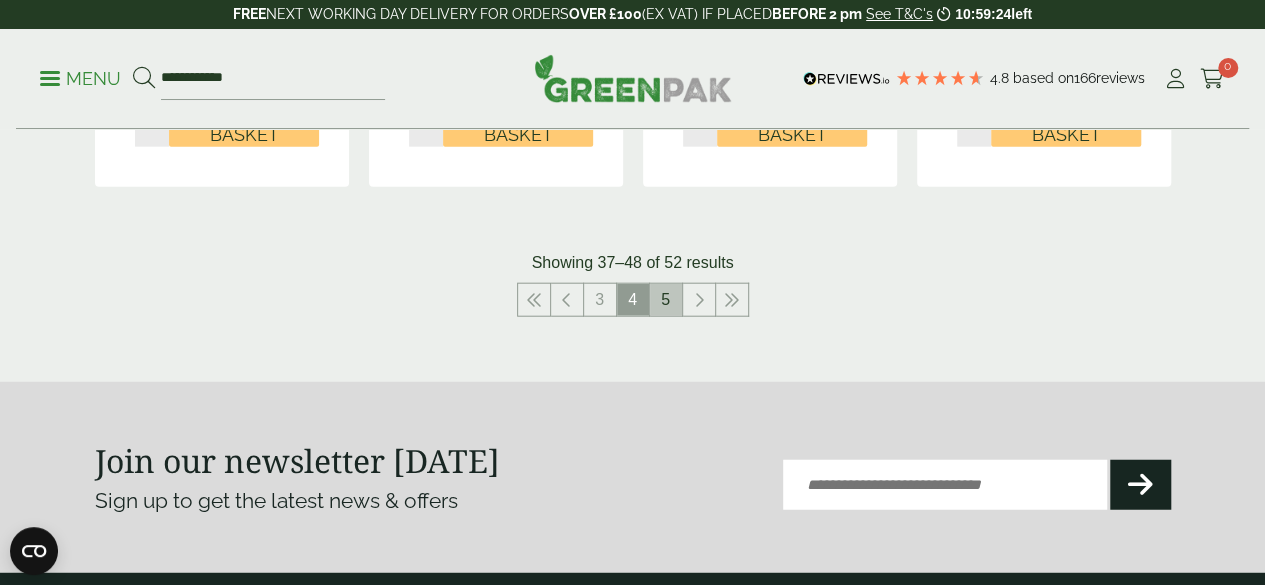 click on "5" at bounding box center (666, 300) 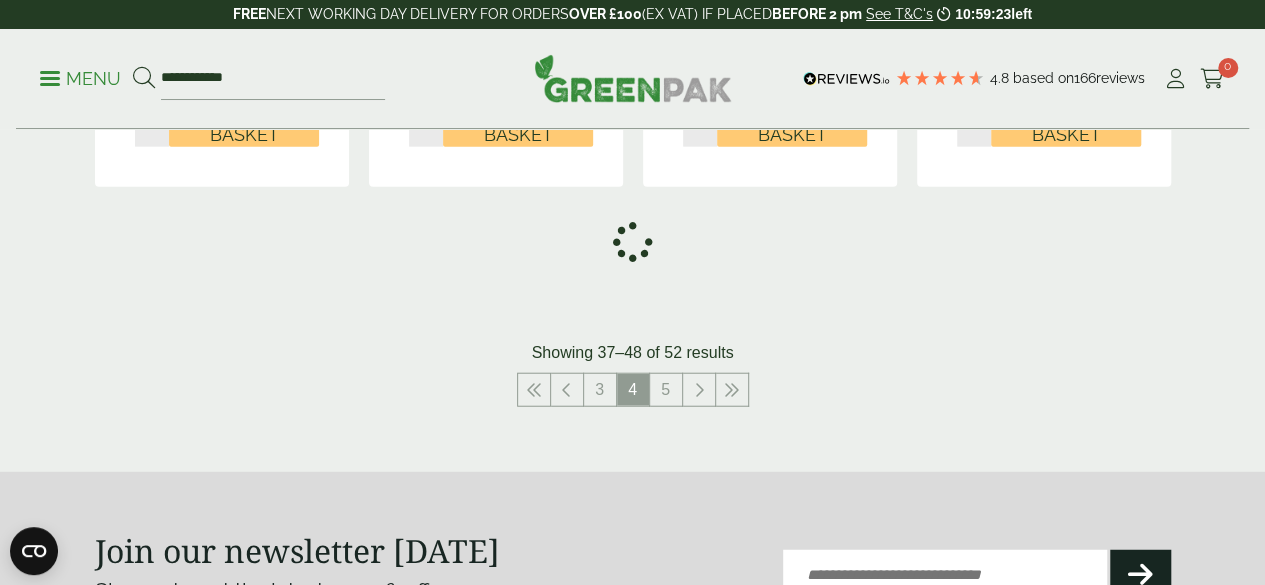 scroll, scrollTop: 1560, scrollLeft: 0, axis: vertical 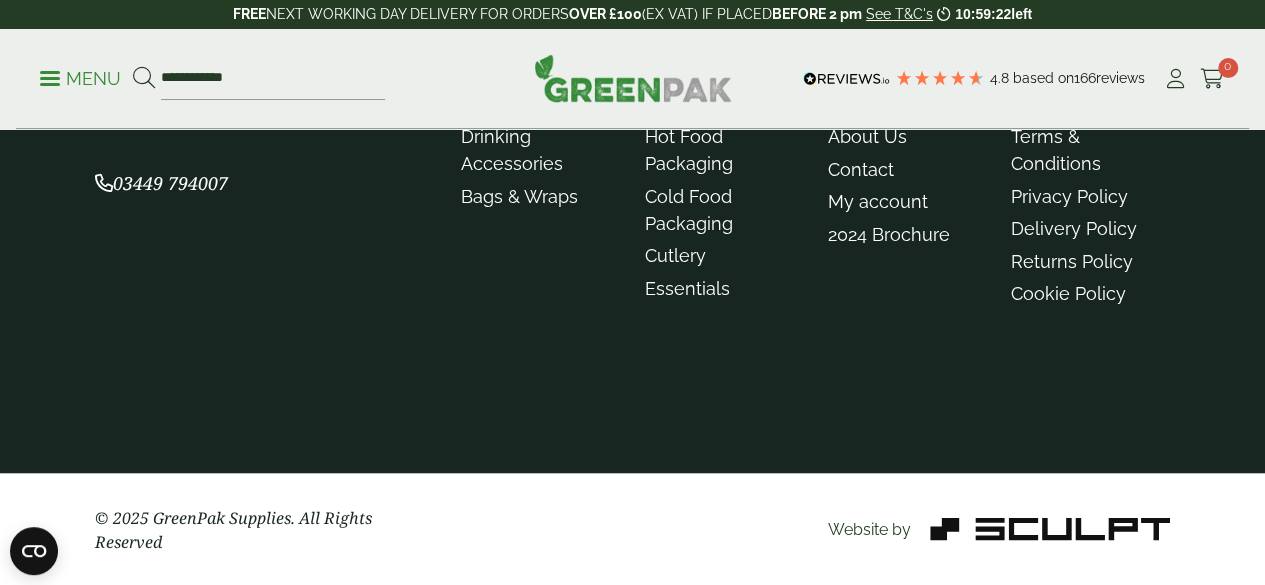 drag, startPoint x: 1264, startPoint y: 457, endPoint x: 1267, endPoint y: 379, distance: 78.05767 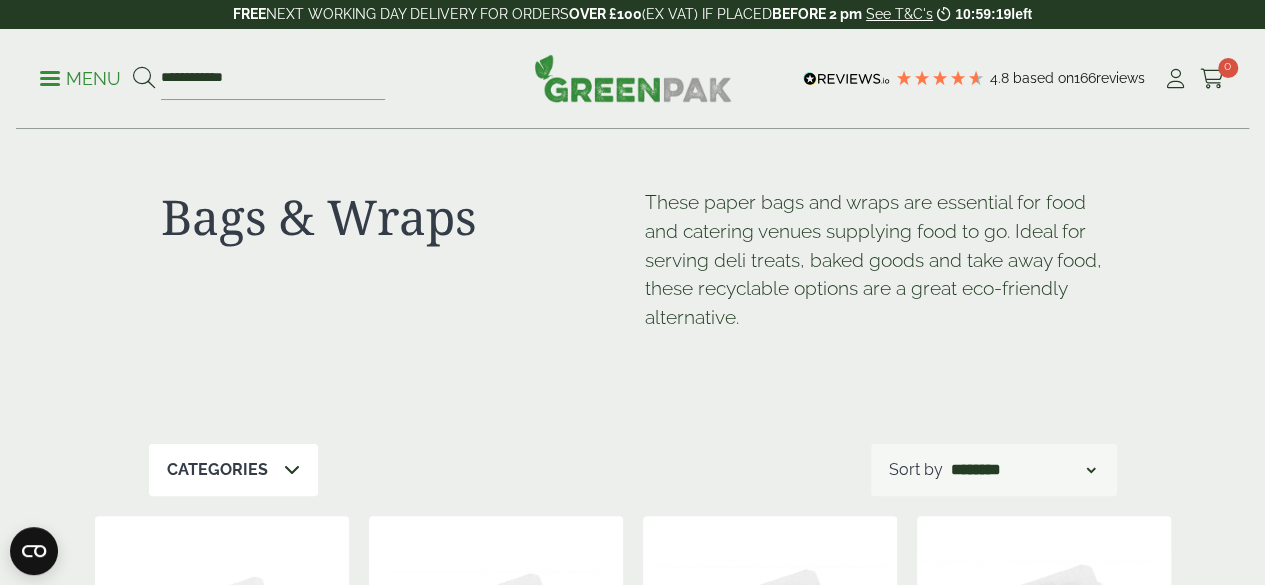 scroll, scrollTop: 0, scrollLeft: 0, axis: both 